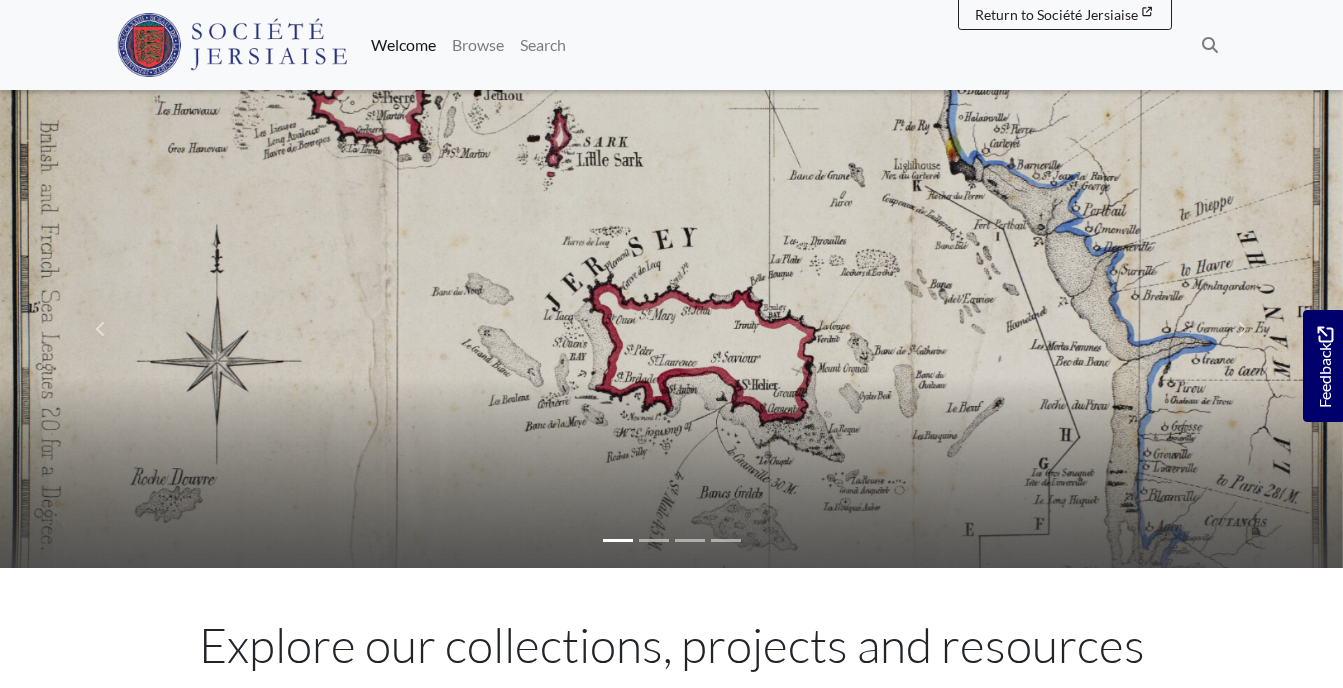 scroll, scrollTop: 0, scrollLeft: 0, axis: both 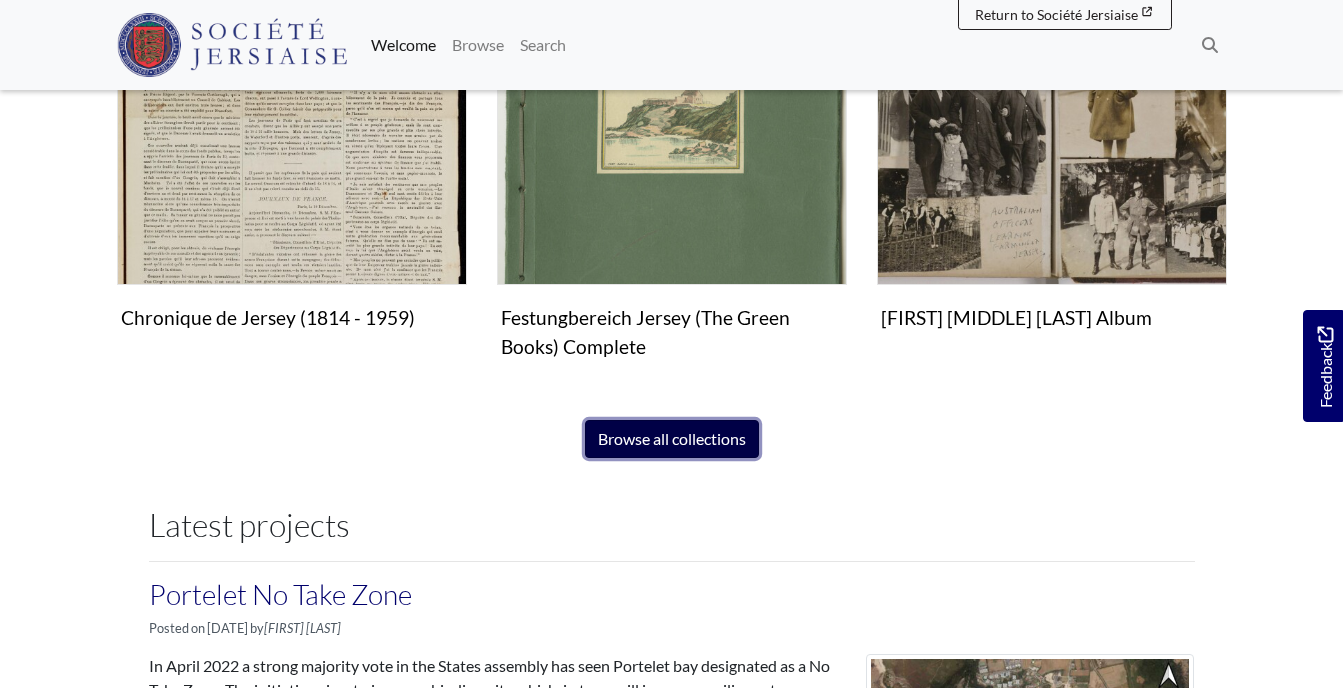 click on "Browse all collections" at bounding box center [672, 439] 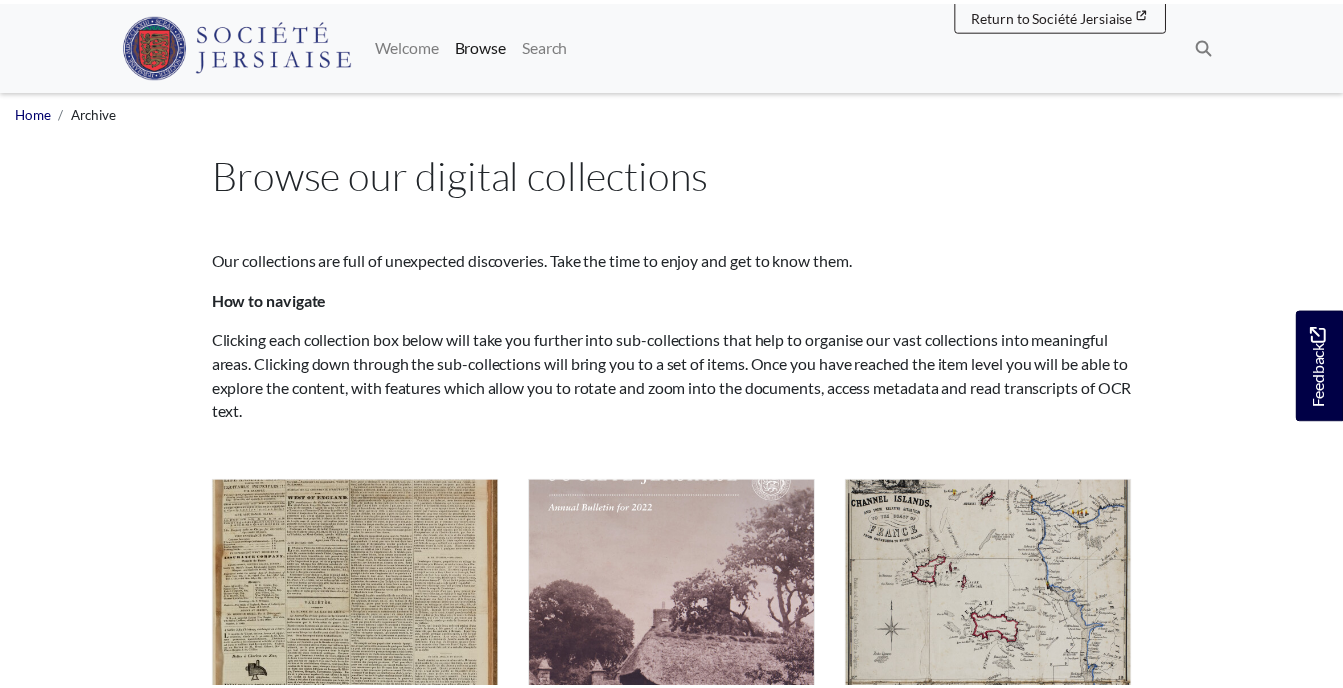 scroll, scrollTop: 0, scrollLeft: 0, axis: both 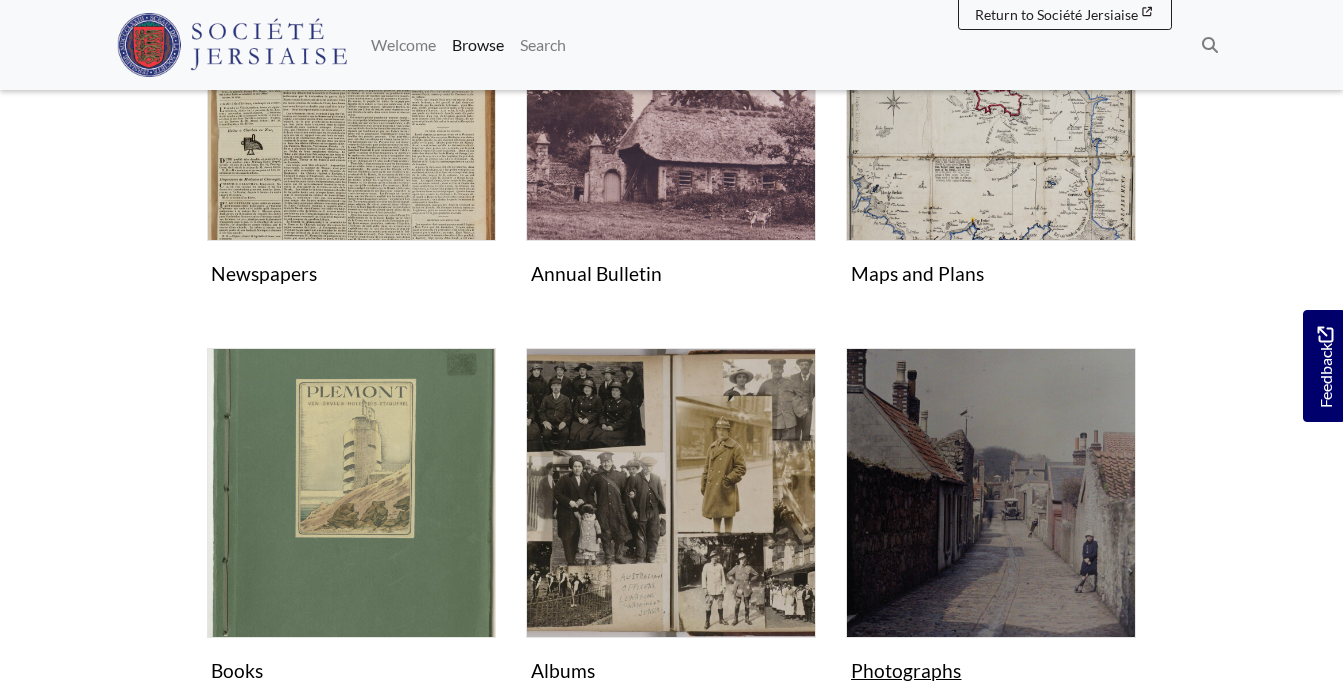 click at bounding box center (991, 493) 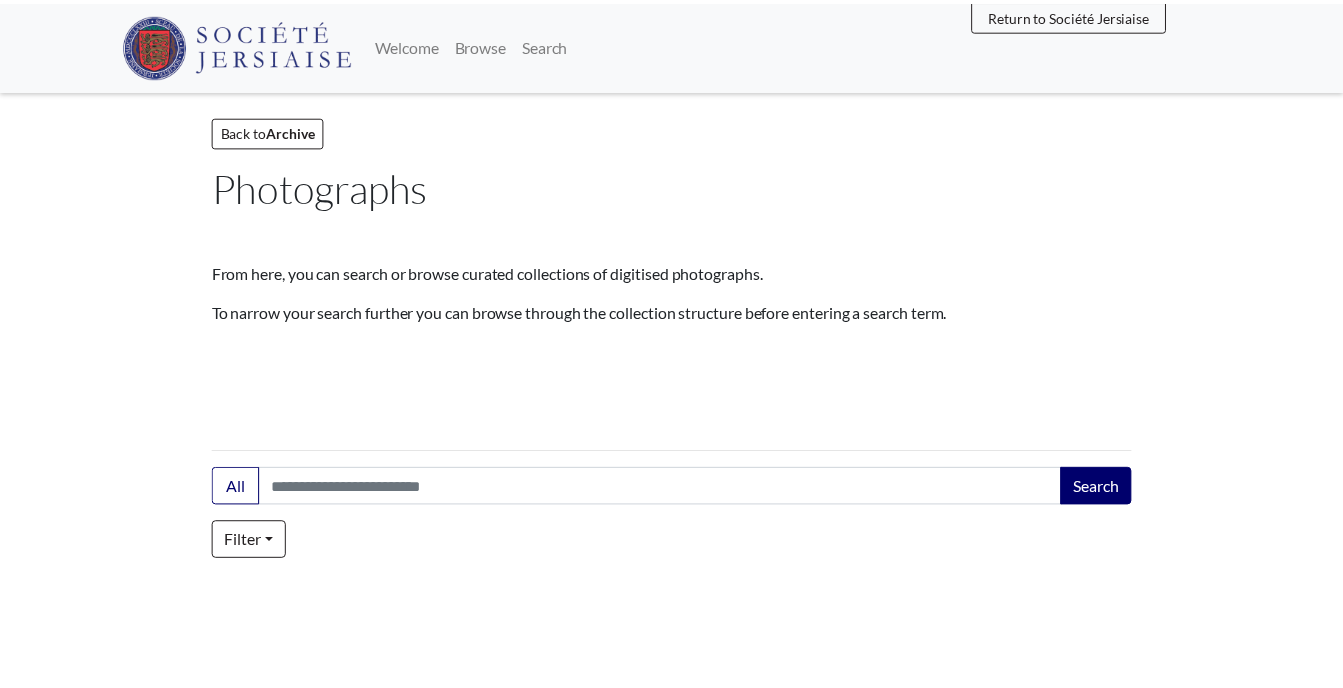 scroll, scrollTop: 0, scrollLeft: 0, axis: both 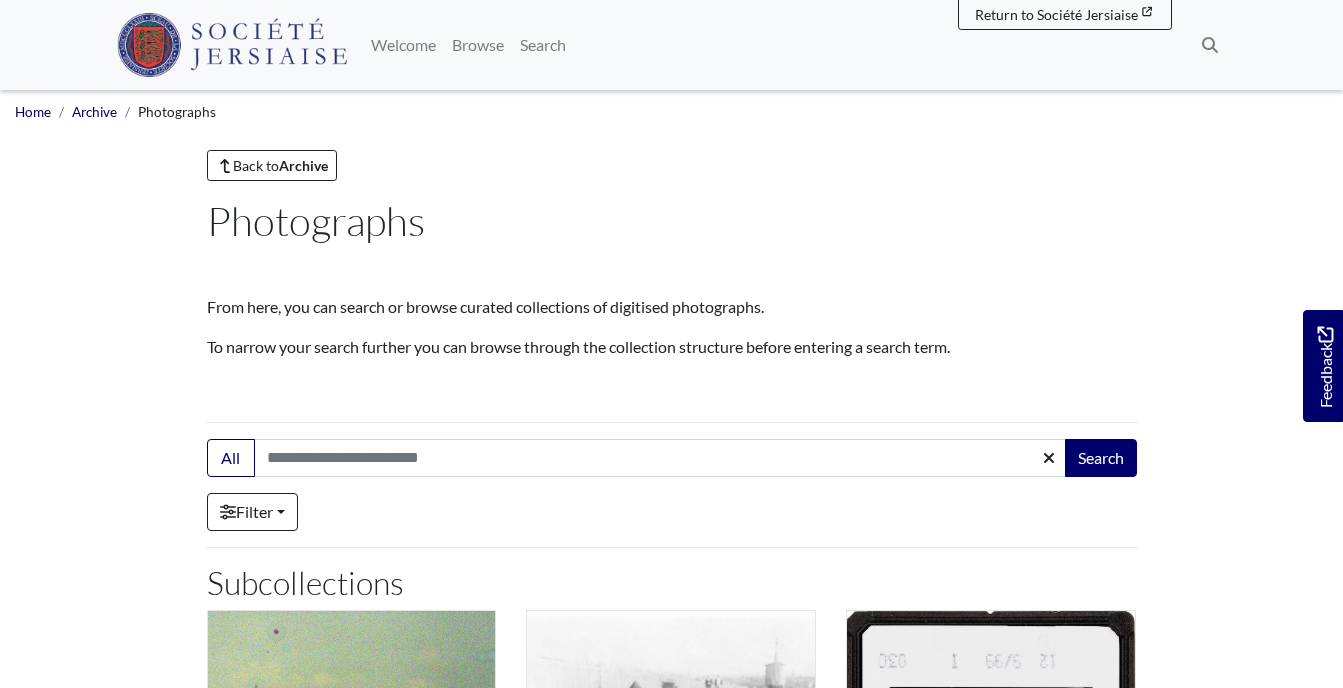 click on "Menu" at bounding box center [671, 717] 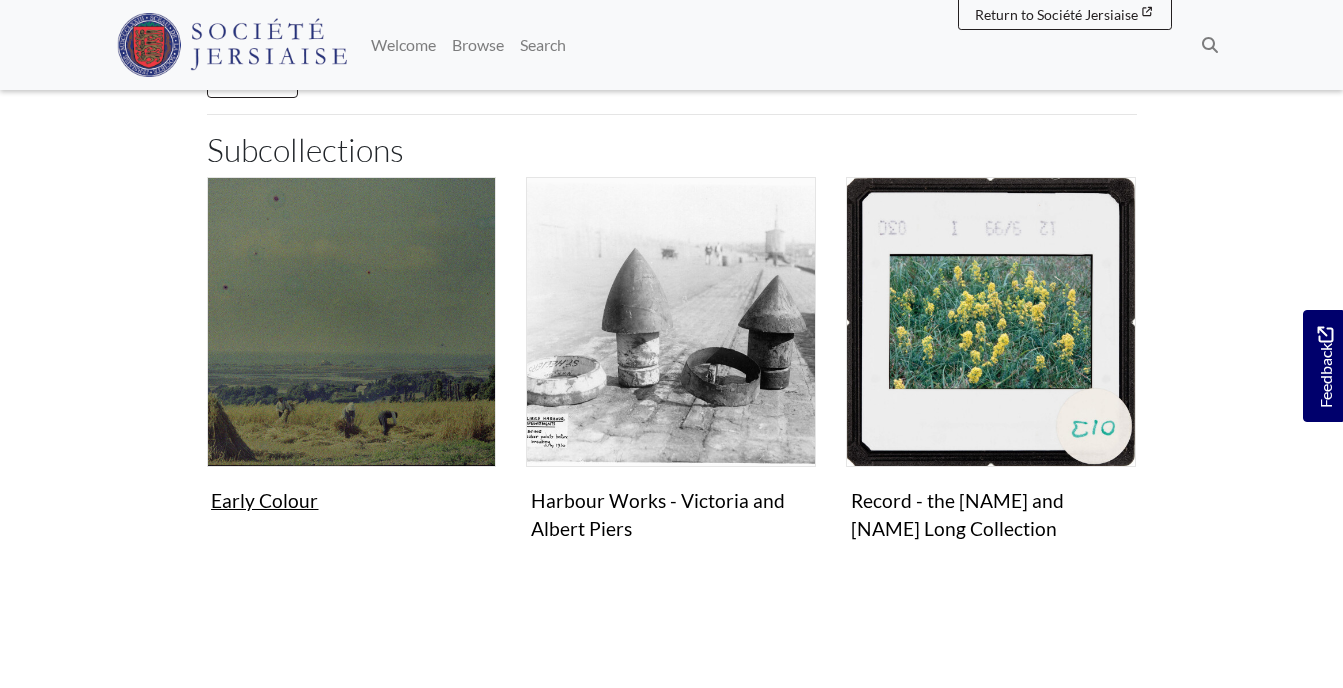 click at bounding box center [352, 322] 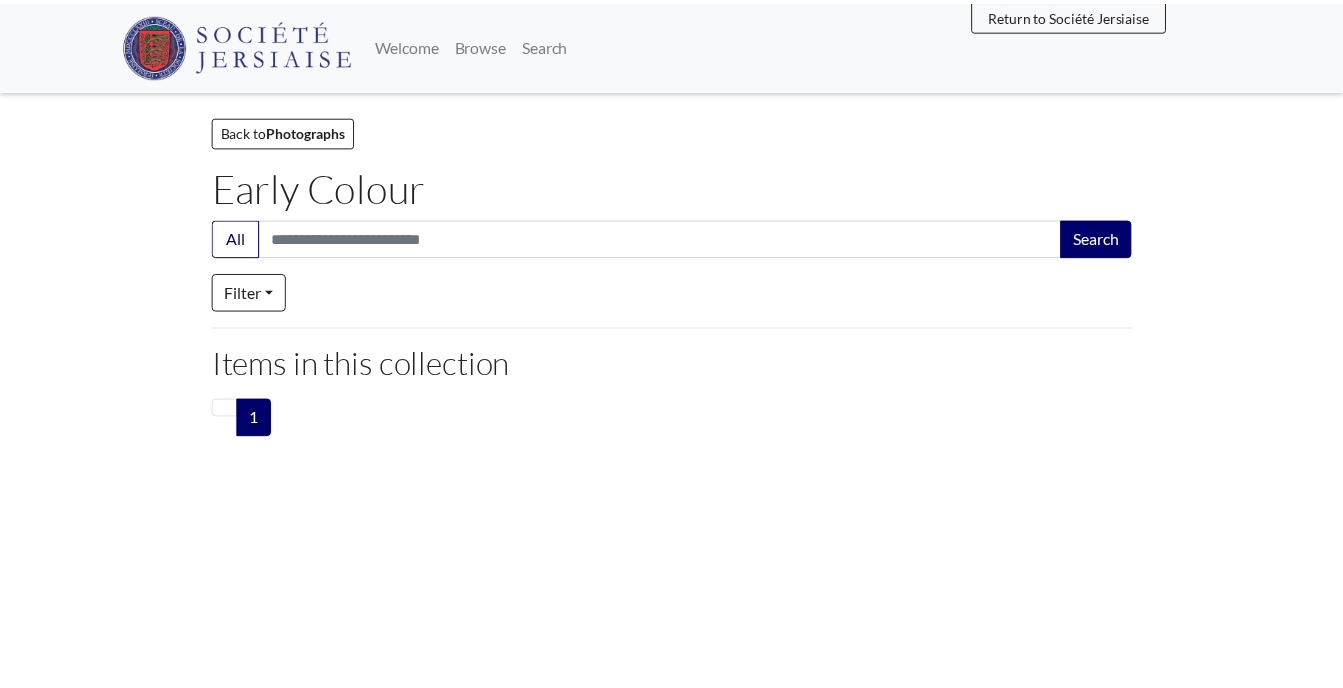 scroll, scrollTop: 0, scrollLeft: 0, axis: both 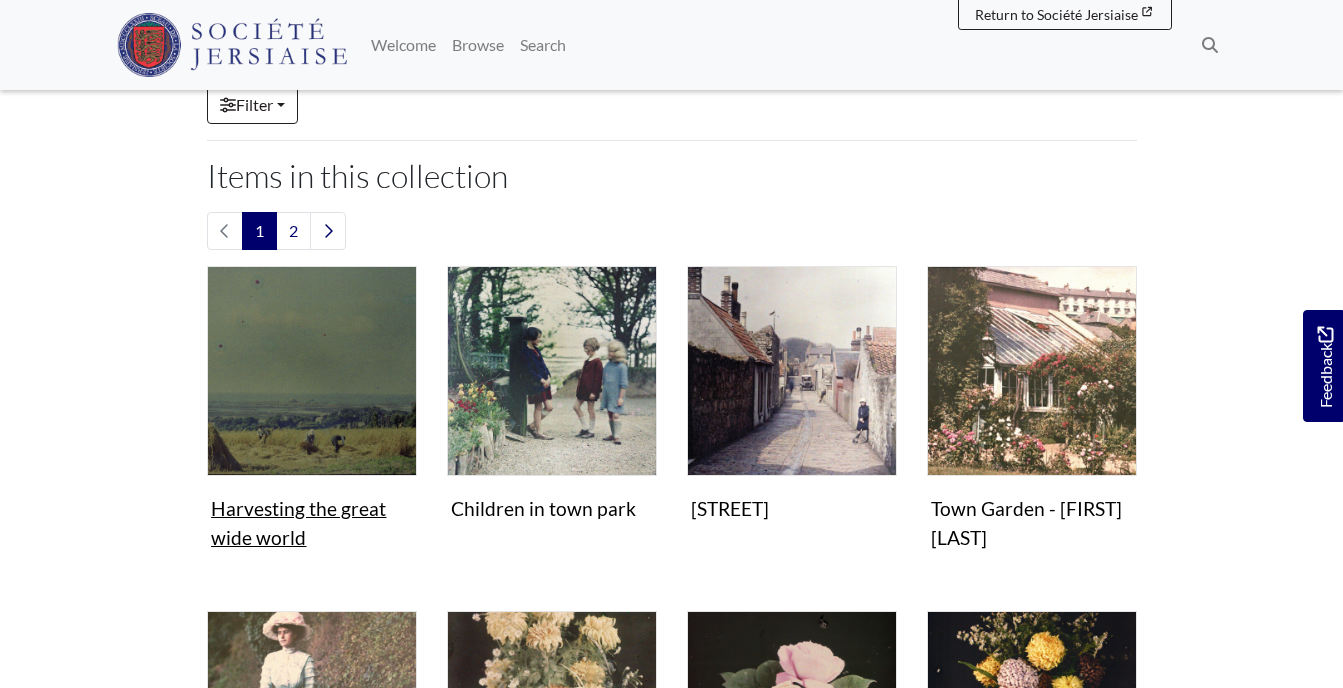 click at bounding box center [312, 371] 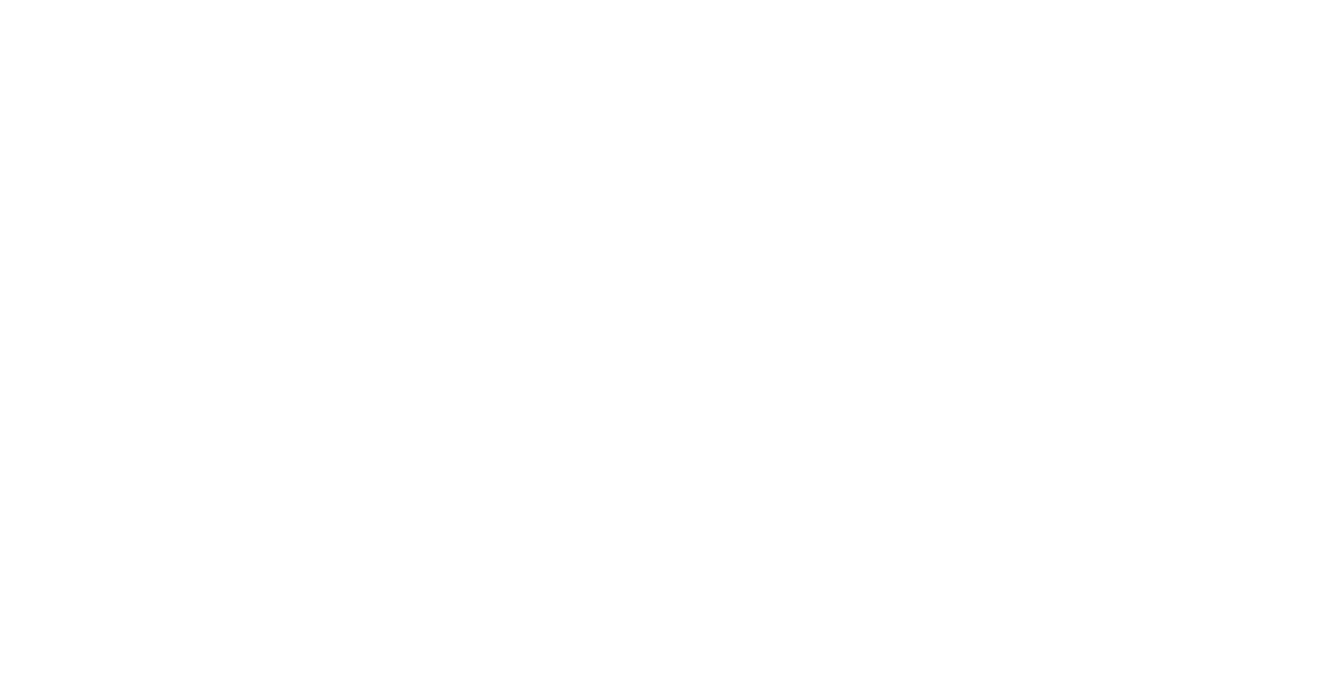 scroll, scrollTop: 0, scrollLeft: 0, axis: both 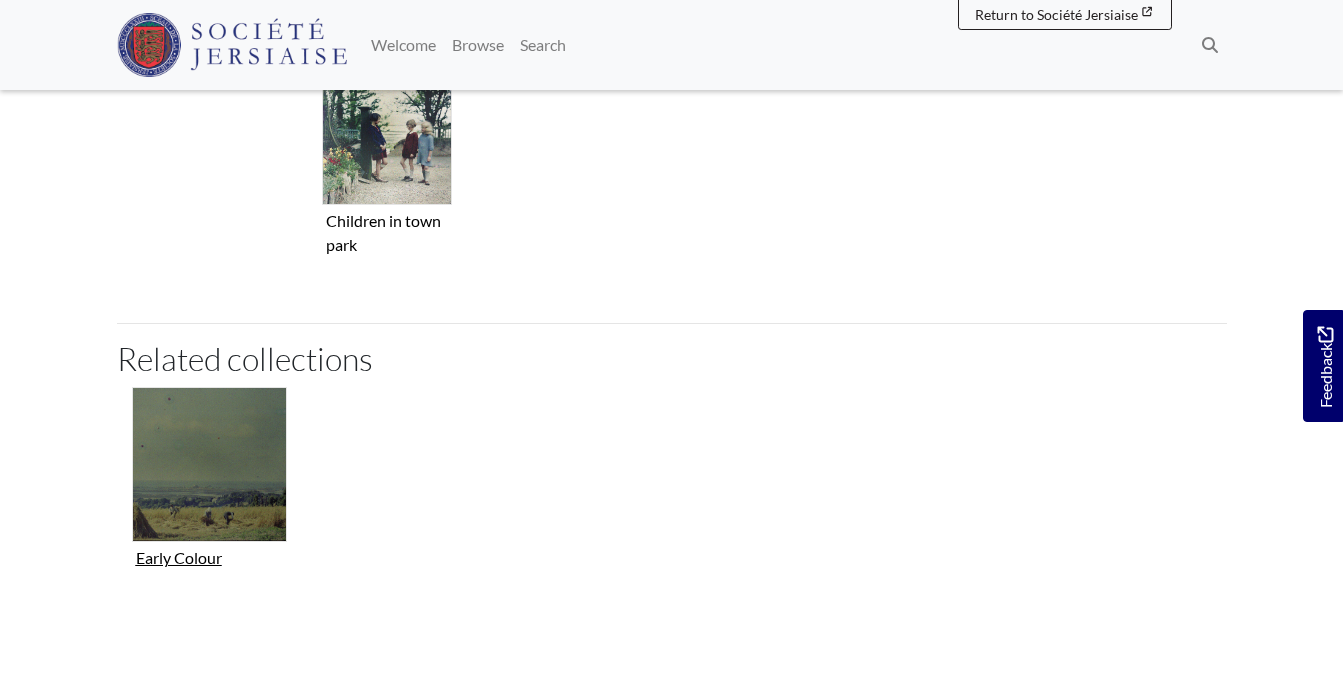 click at bounding box center [209, 464] 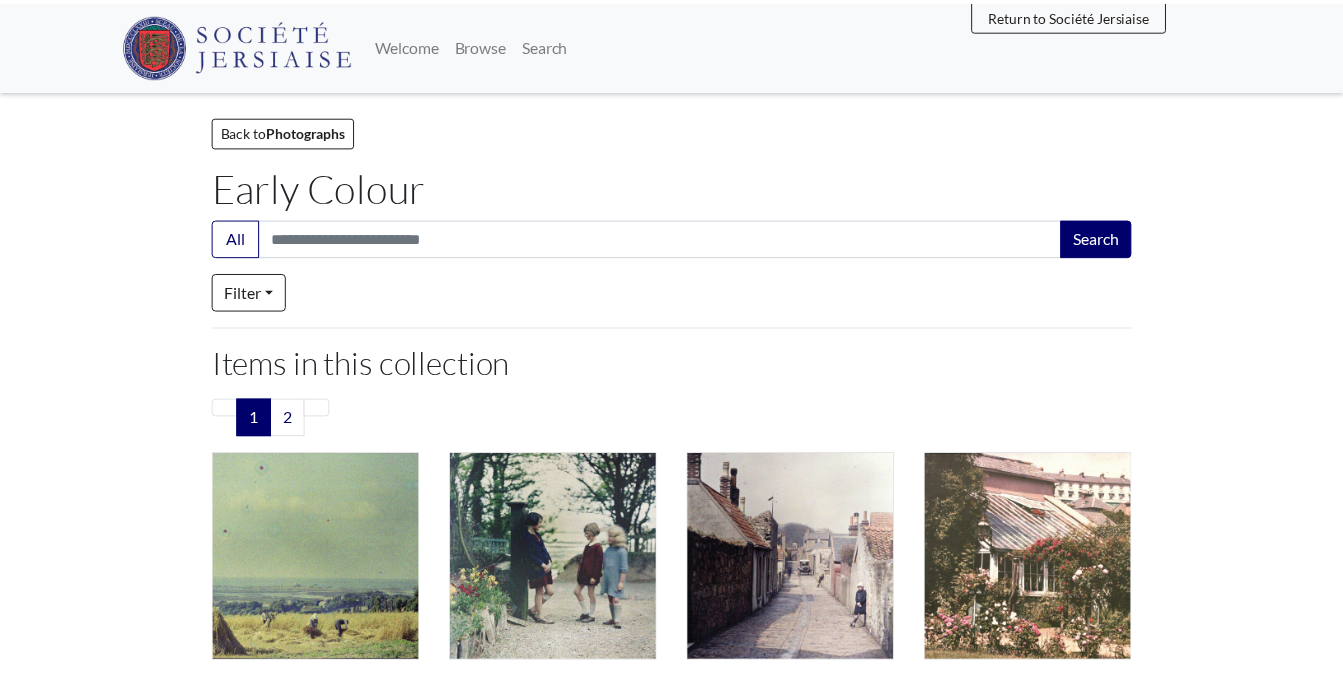 scroll, scrollTop: 0, scrollLeft: 0, axis: both 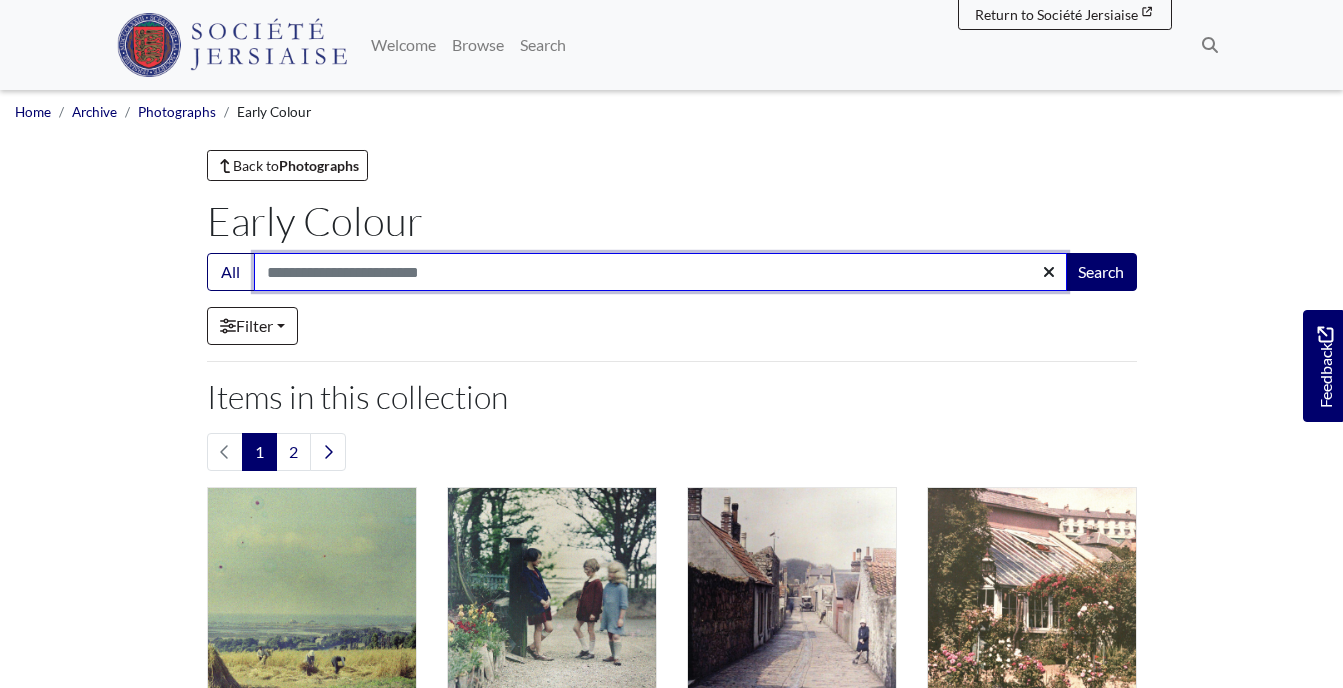 click on "Search:" at bounding box center (660, 272) 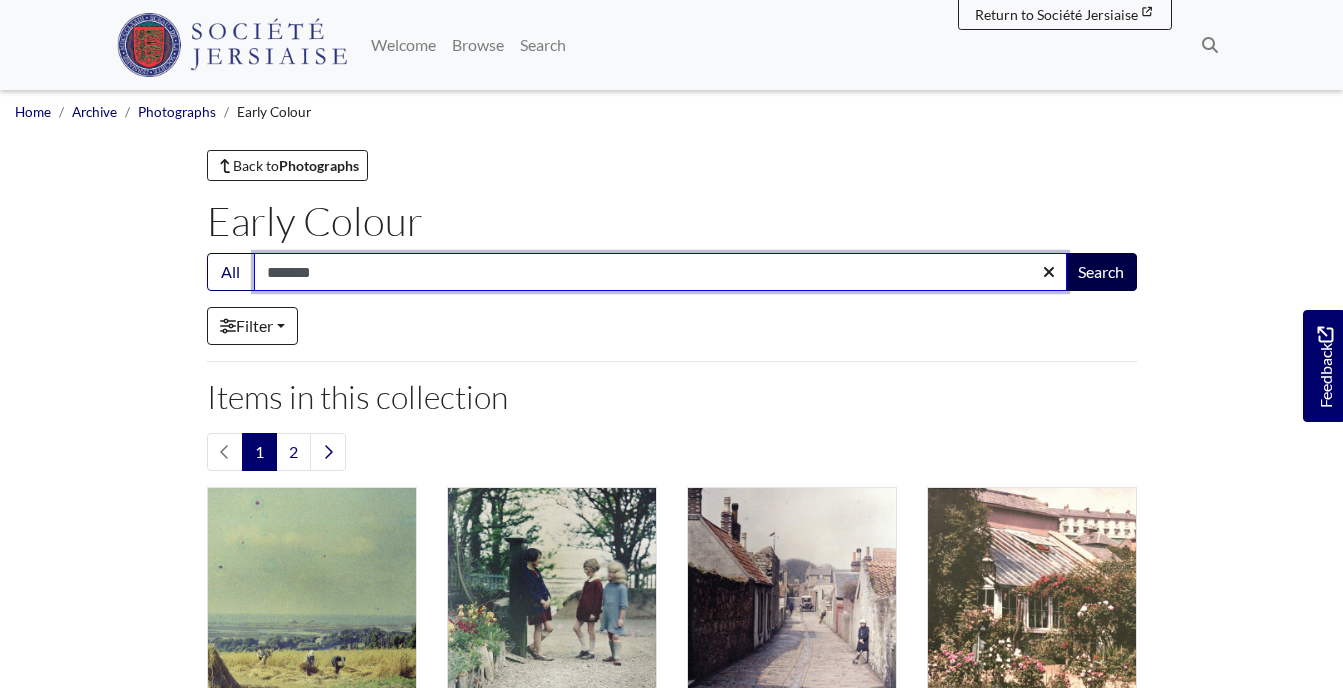 type on "*******" 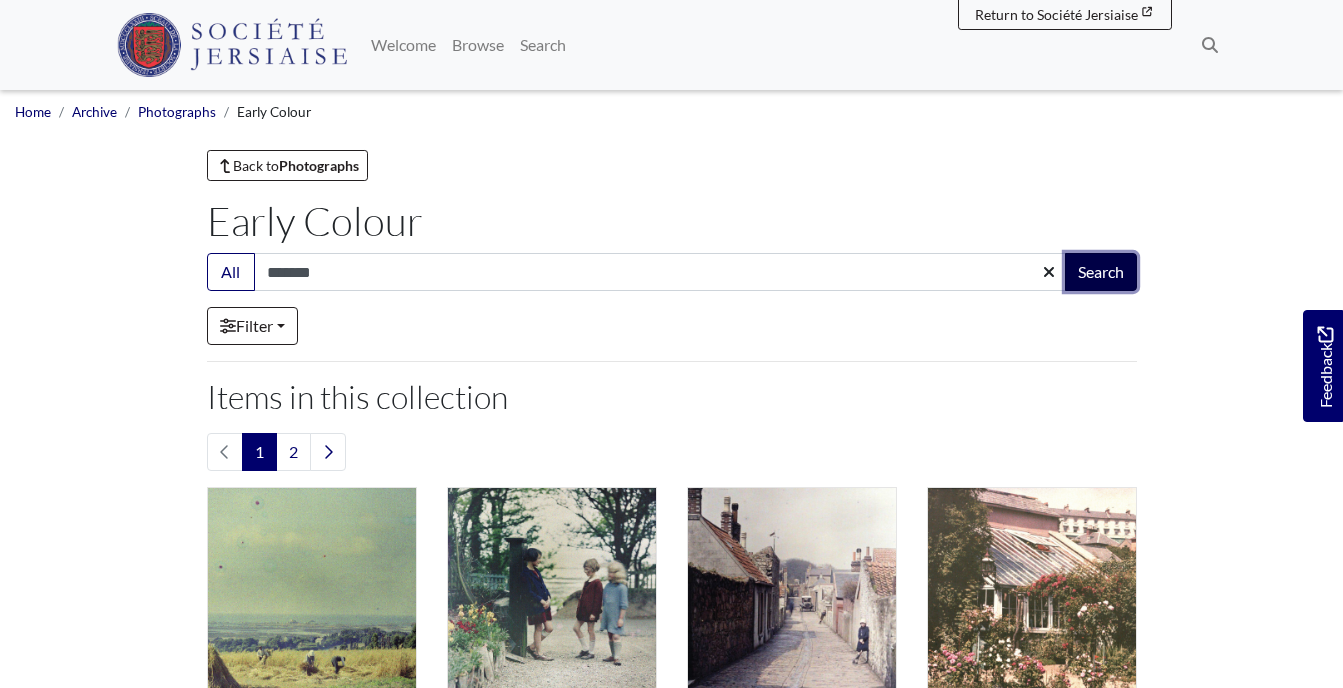 click on "Search" at bounding box center (1101, 272) 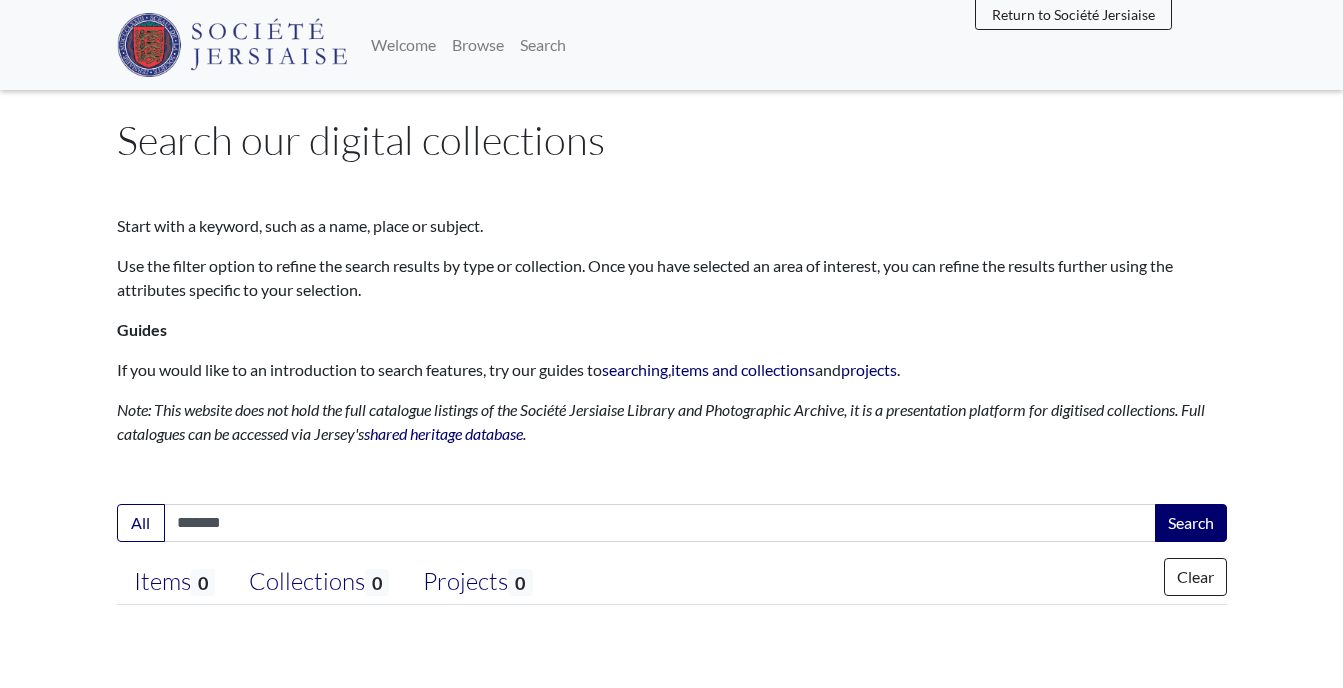 scroll, scrollTop: 0, scrollLeft: 0, axis: both 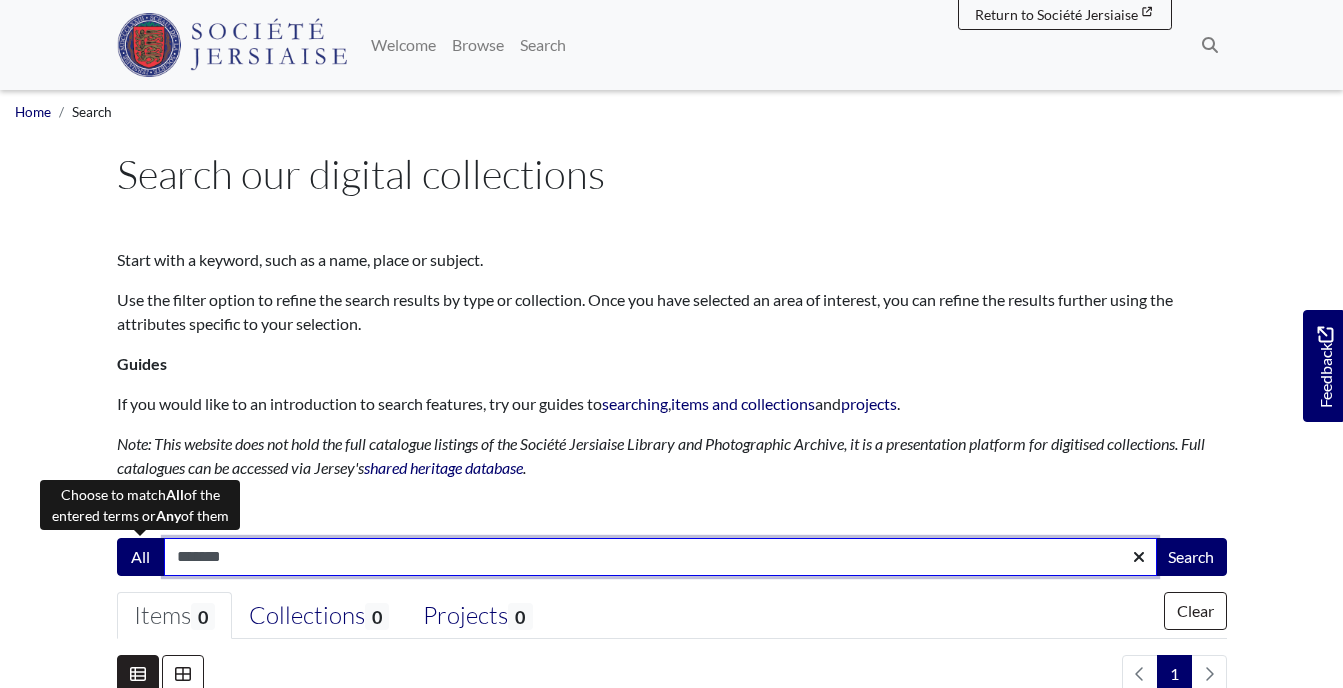 drag, startPoint x: 243, startPoint y: 566, endPoint x: 146, endPoint y: 567, distance: 97.00516 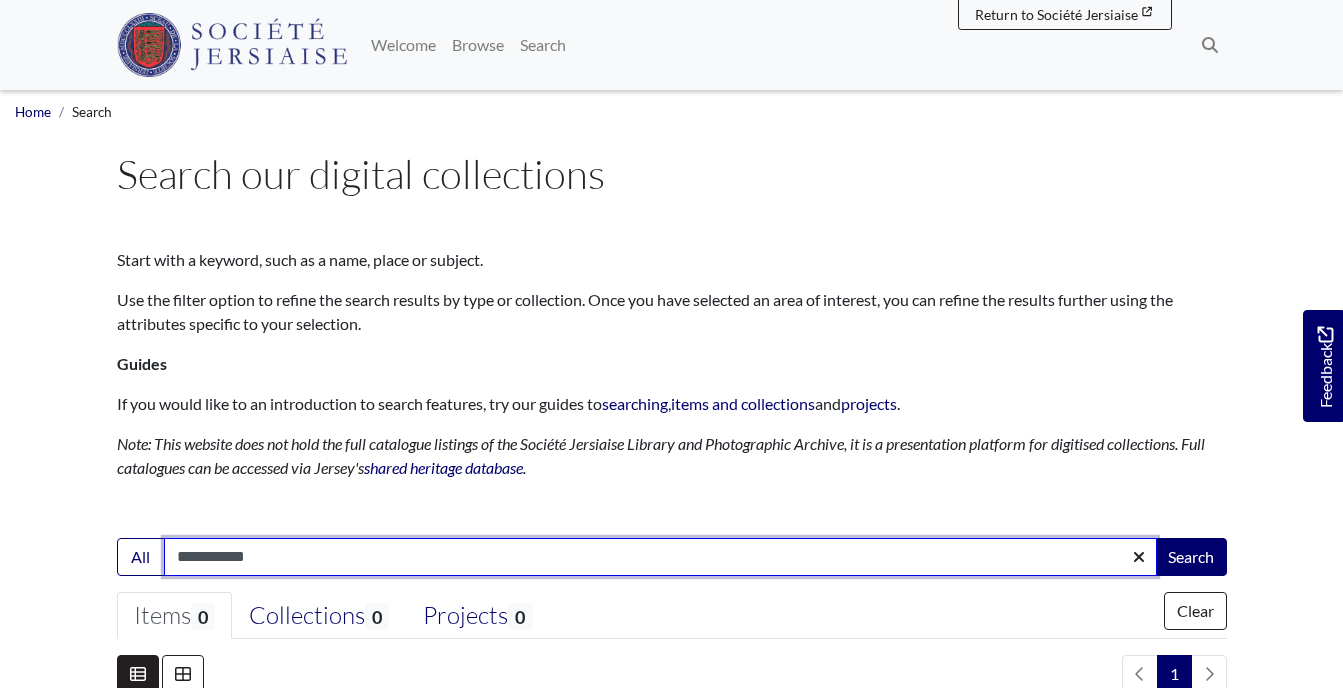 type on "**********" 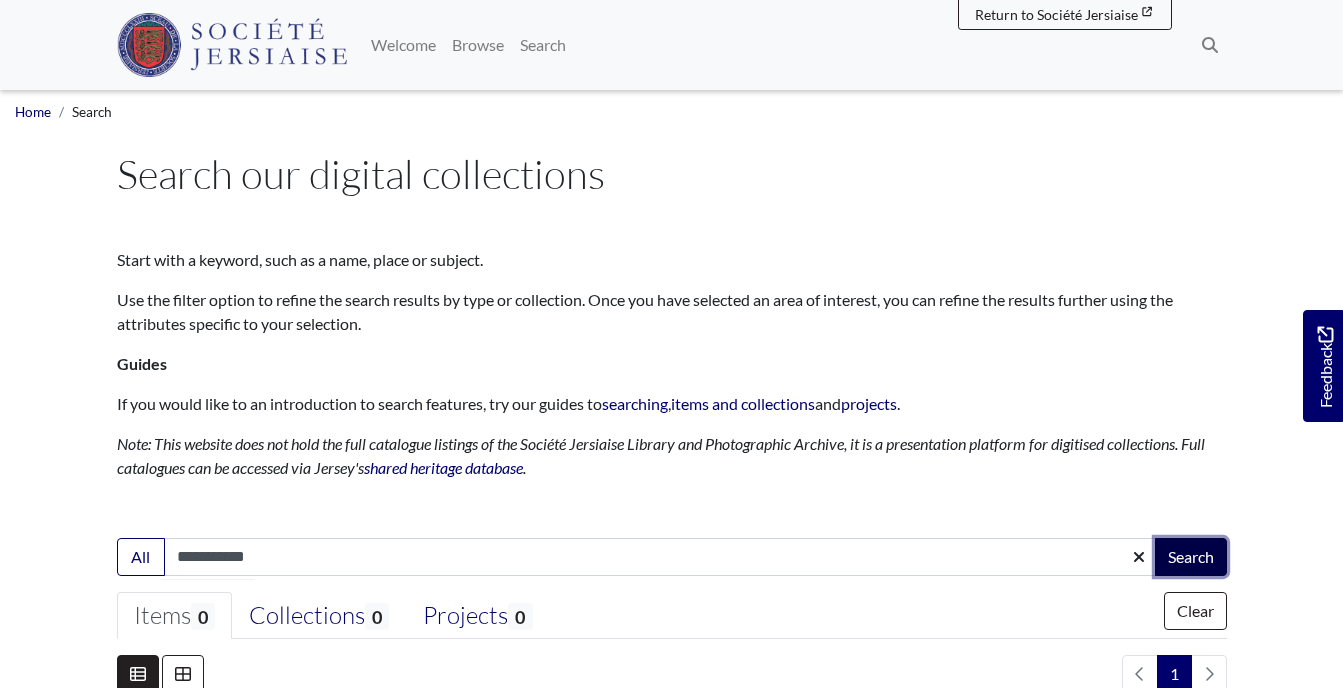 click on "Search" at bounding box center (1191, 557) 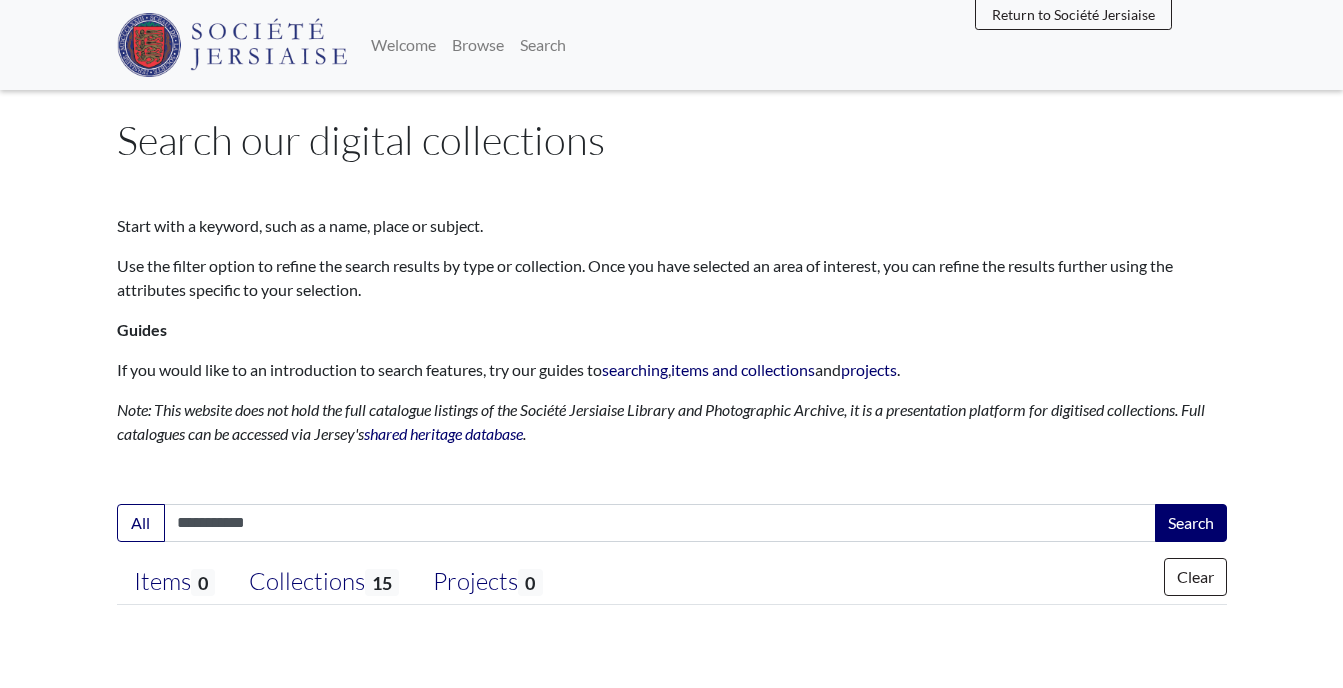 scroll, scrollTop: 0, scrollLeft: 0, axis: both 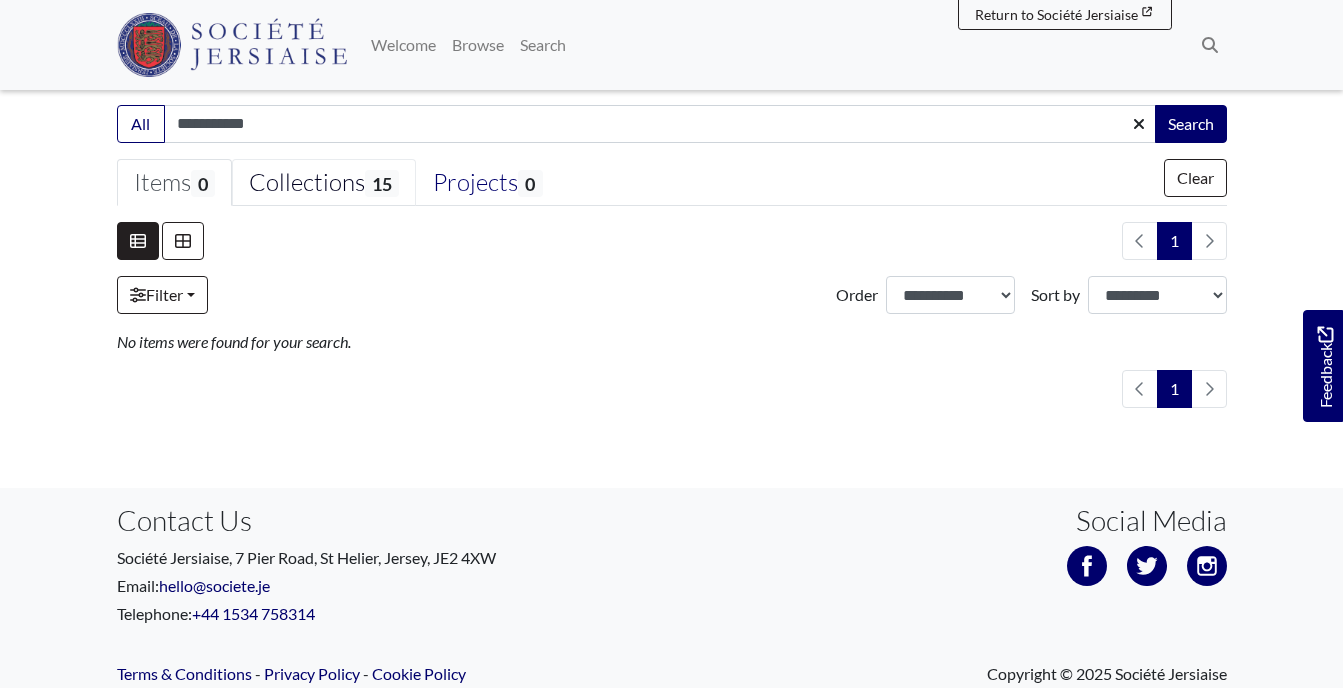 click on "Collections
15" at bounding box center (324, 183) 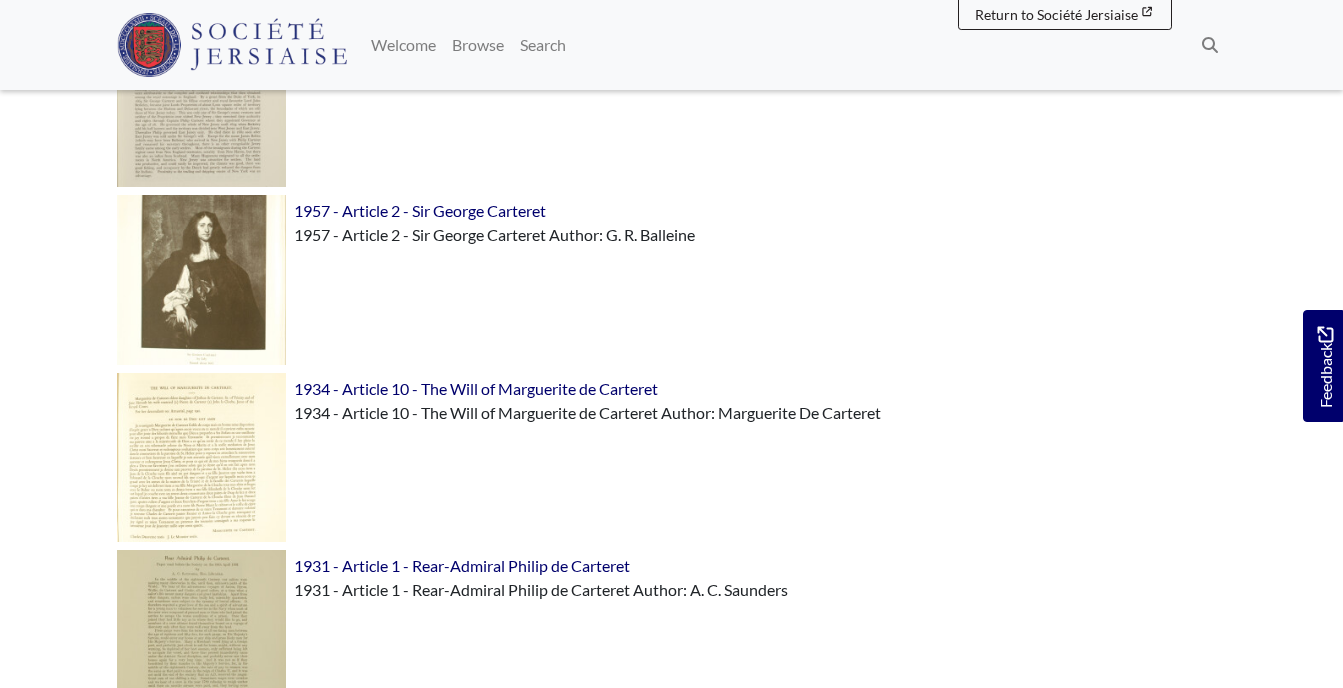 scroll, scrollTop: 1419, scrollLeft: 0, axis: vertical 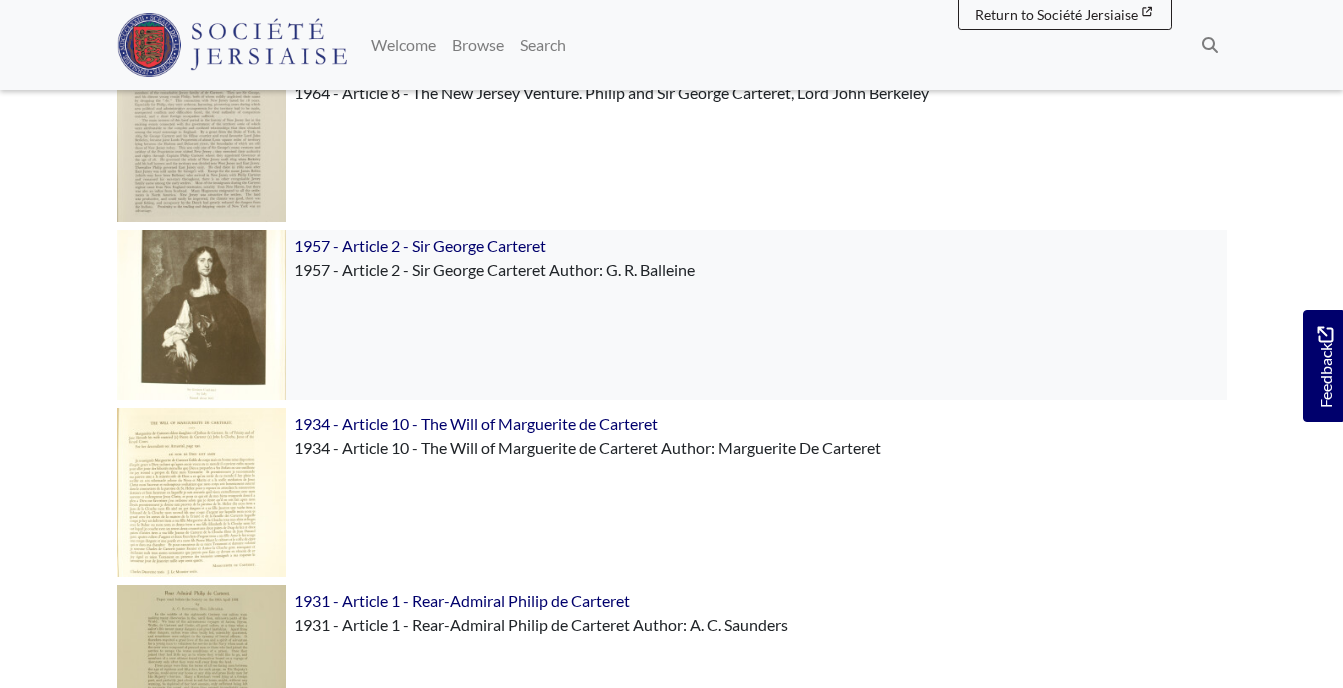 click at bounding box center (201, 314) 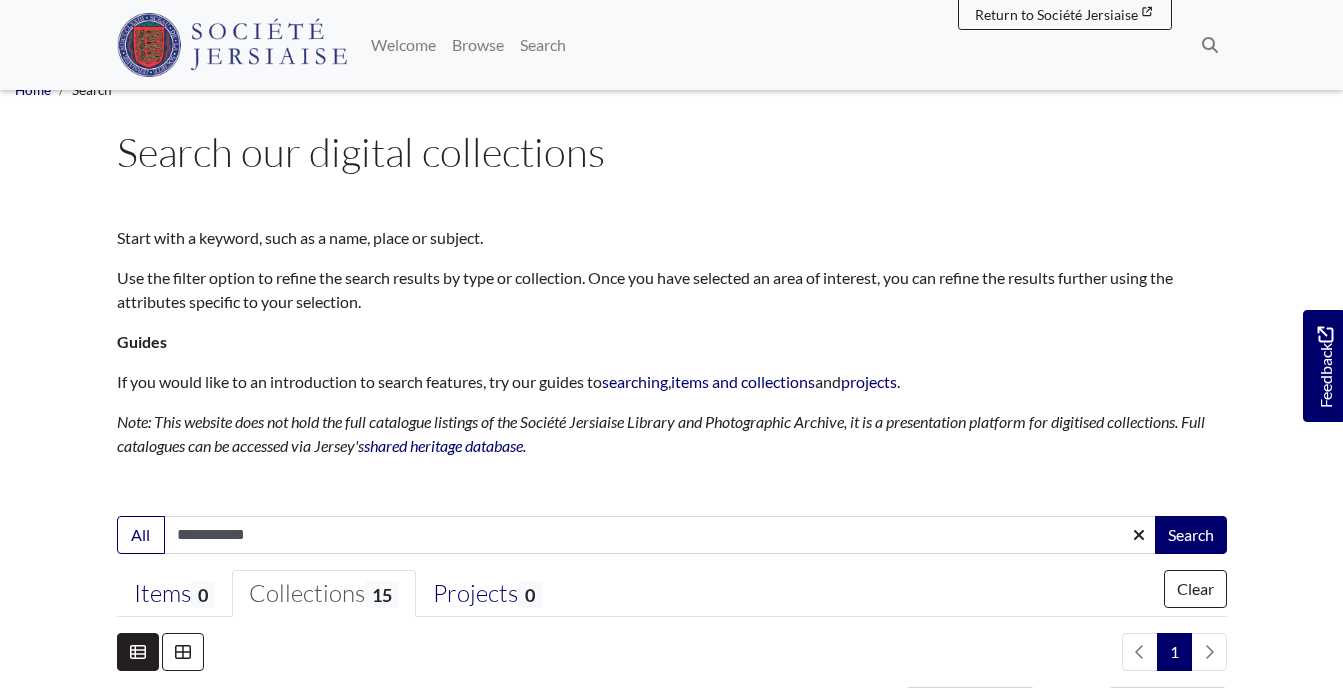 scroll, scrollTop: 0, scrollLeft: 0, axis: both 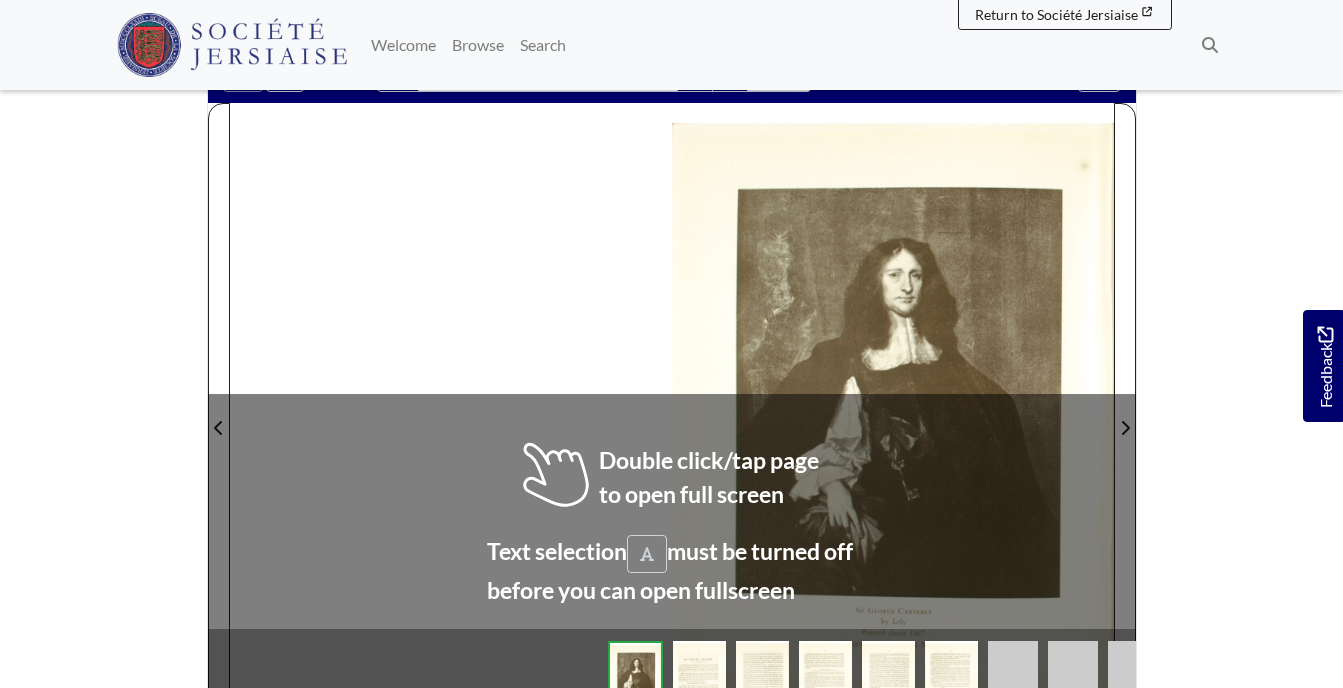 click at bounding box center [893, 415] 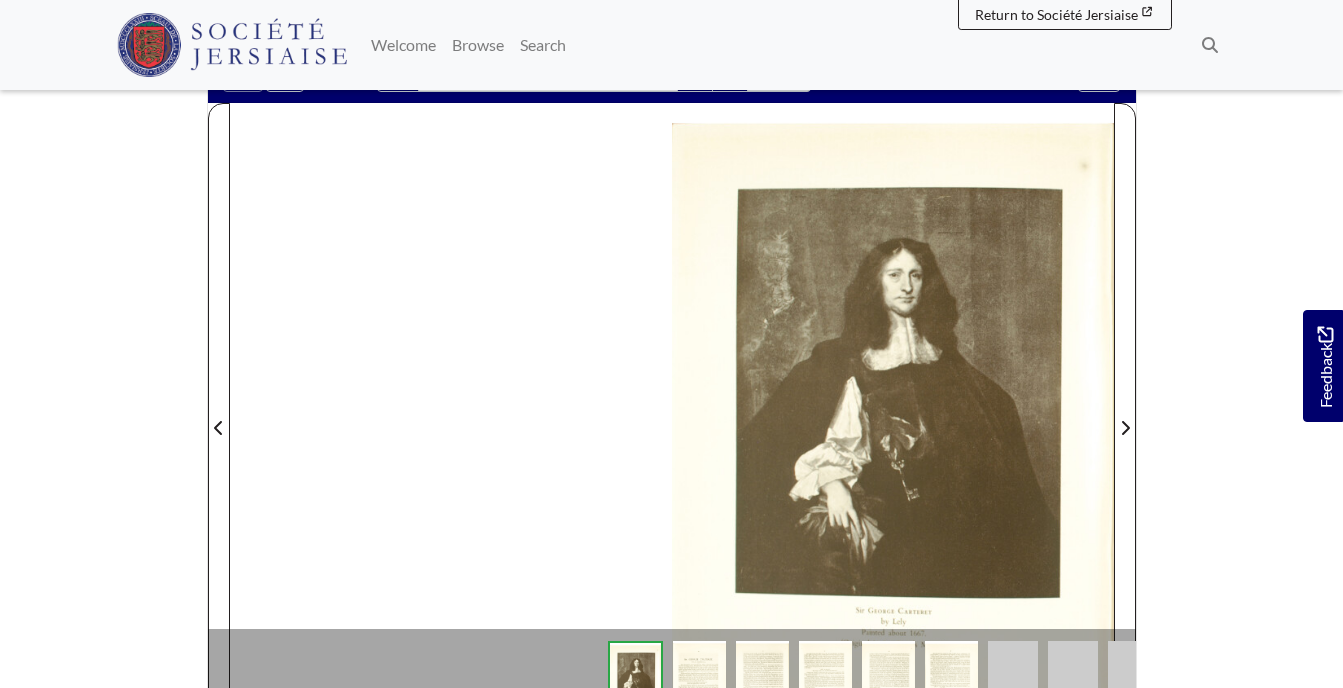 click at bounding box center (893, 415) 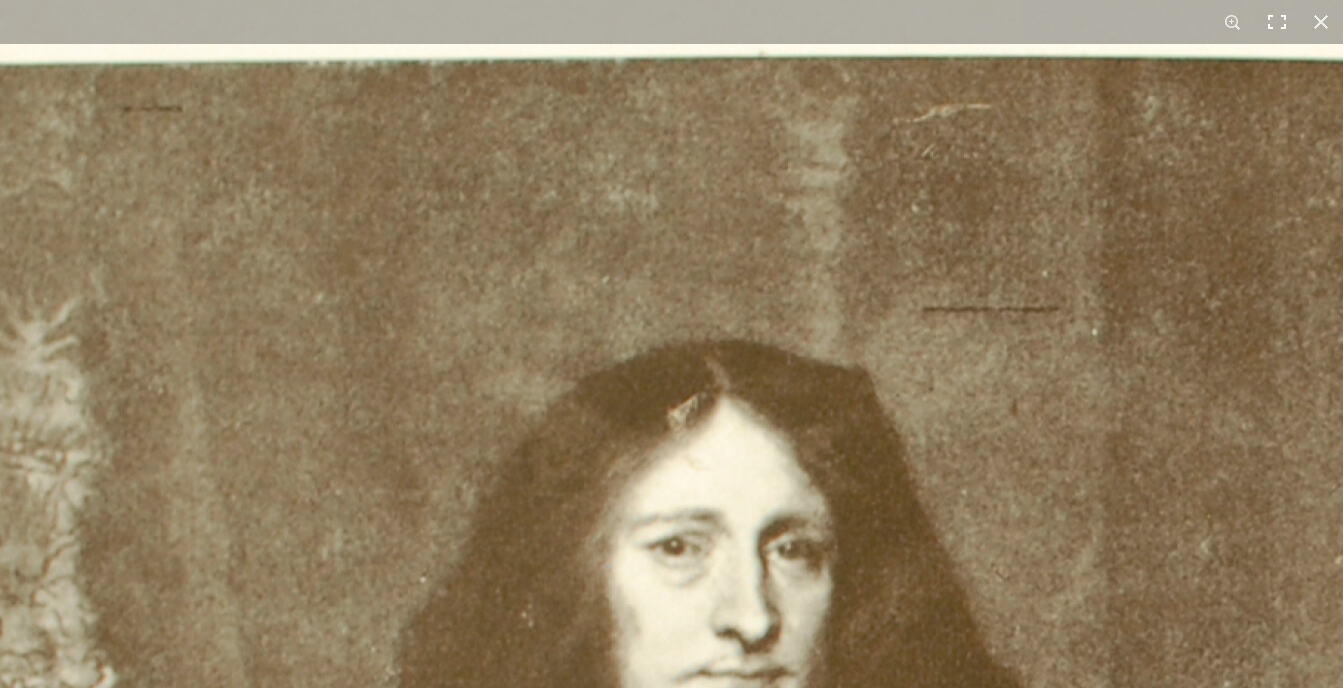 click at bounding box center (1277, 22) 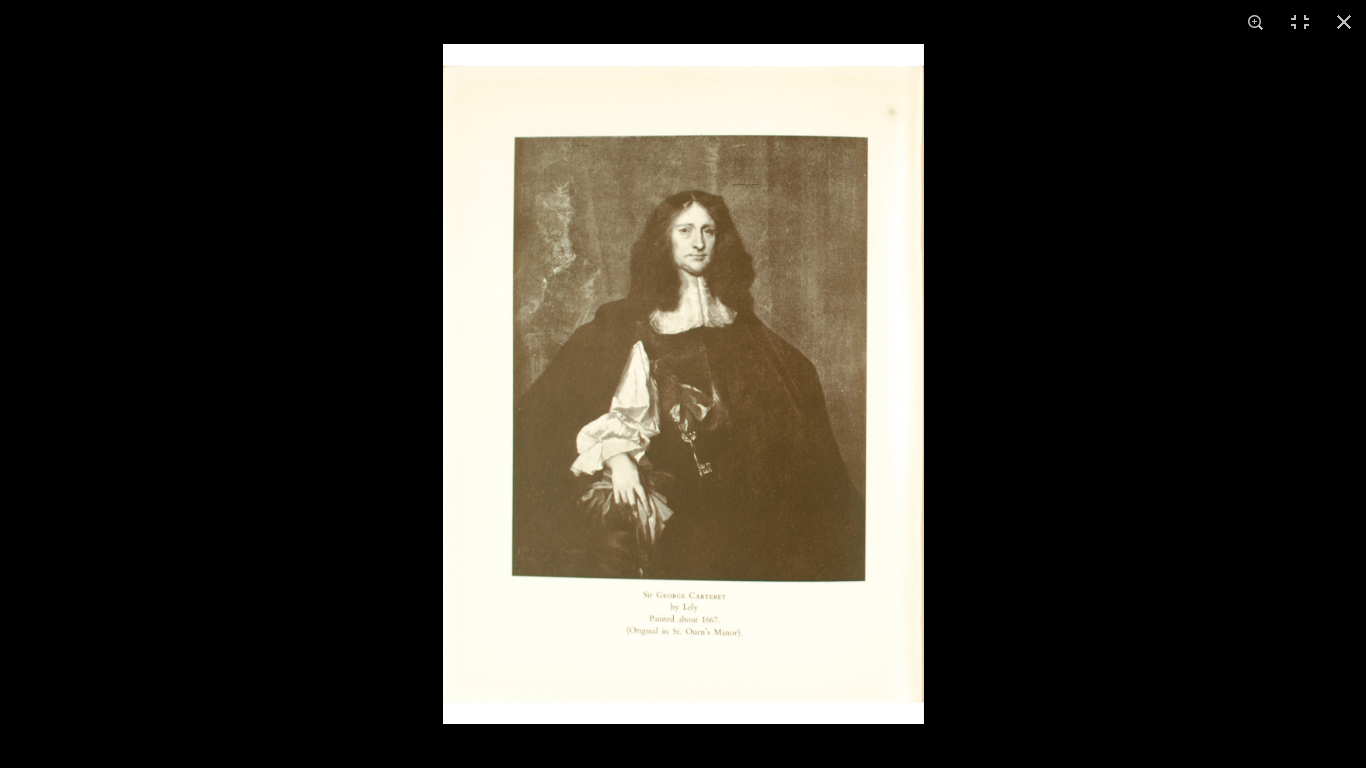 click at bounding box center [683, 384] 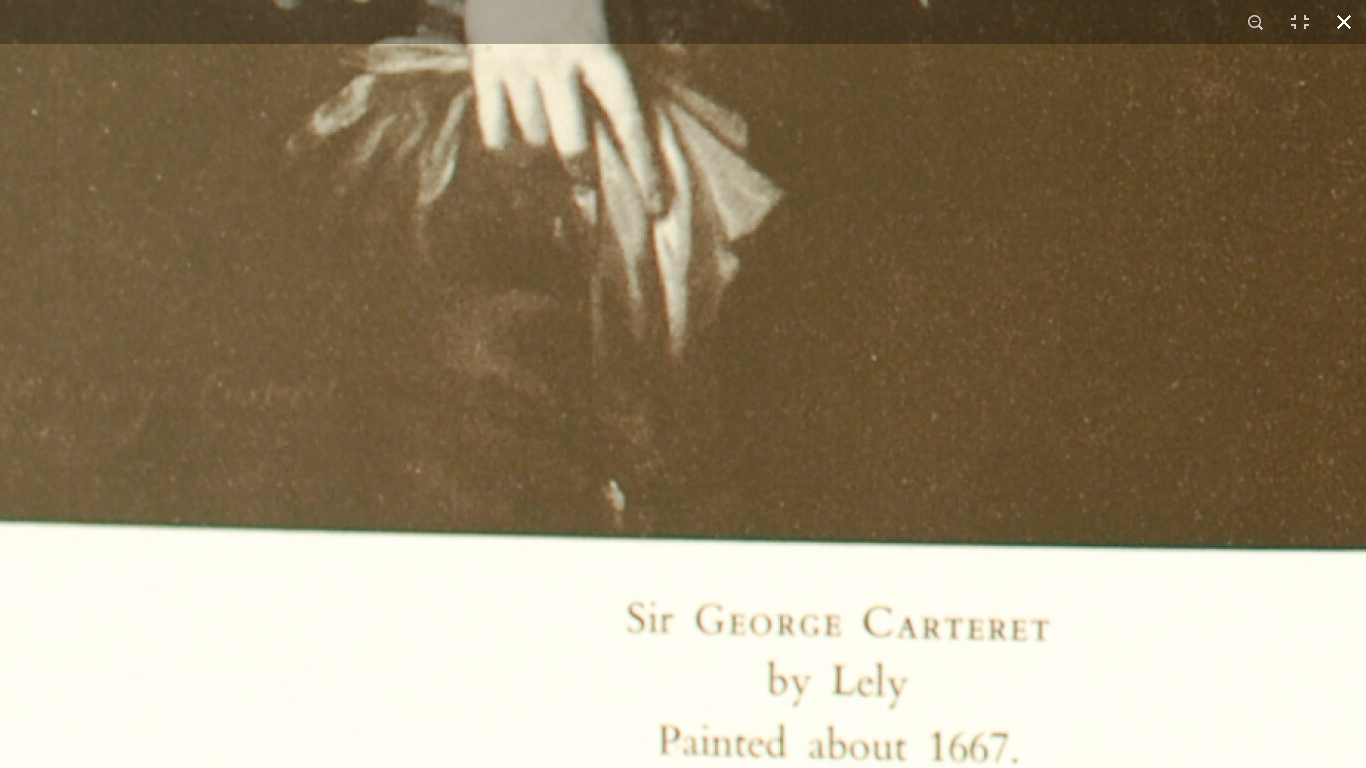 click at bounding box center (1344, 22) 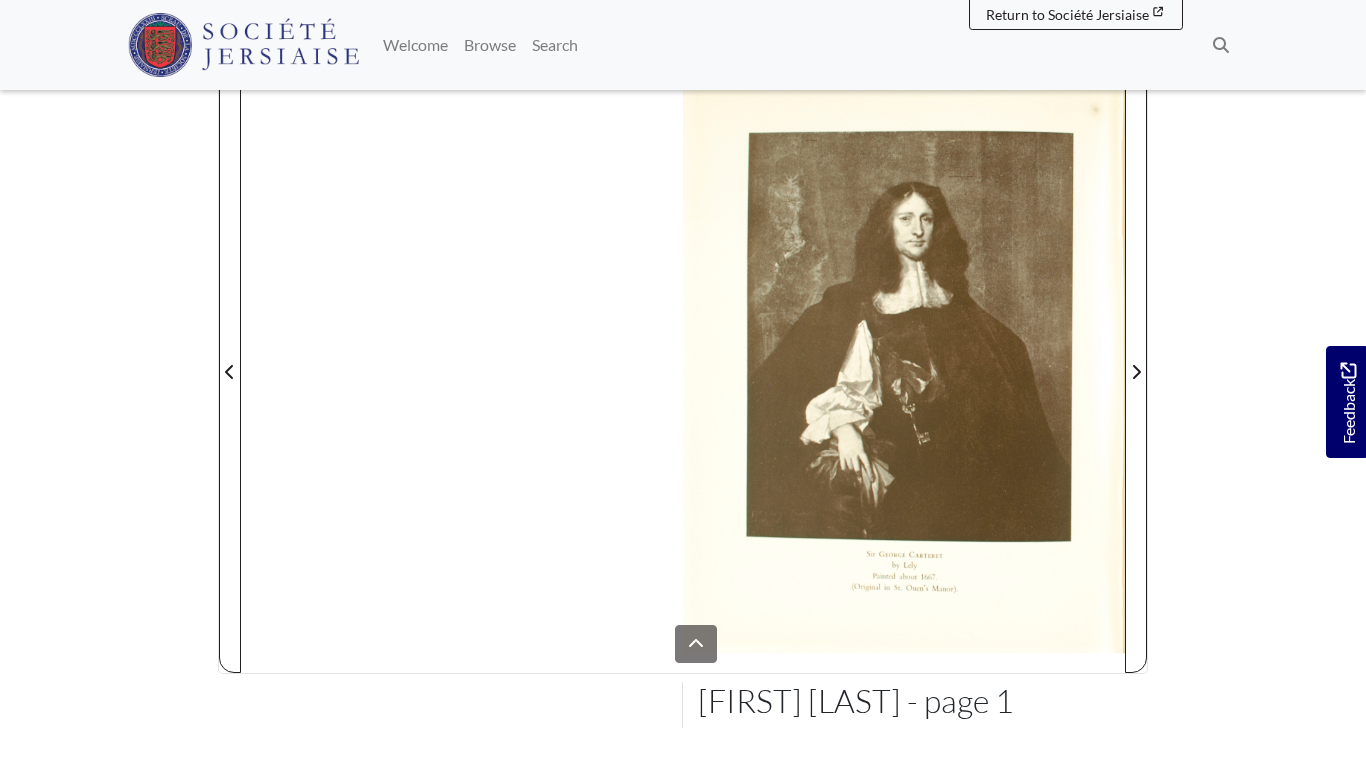 click on "Menu" at bounding box center [683, 402] 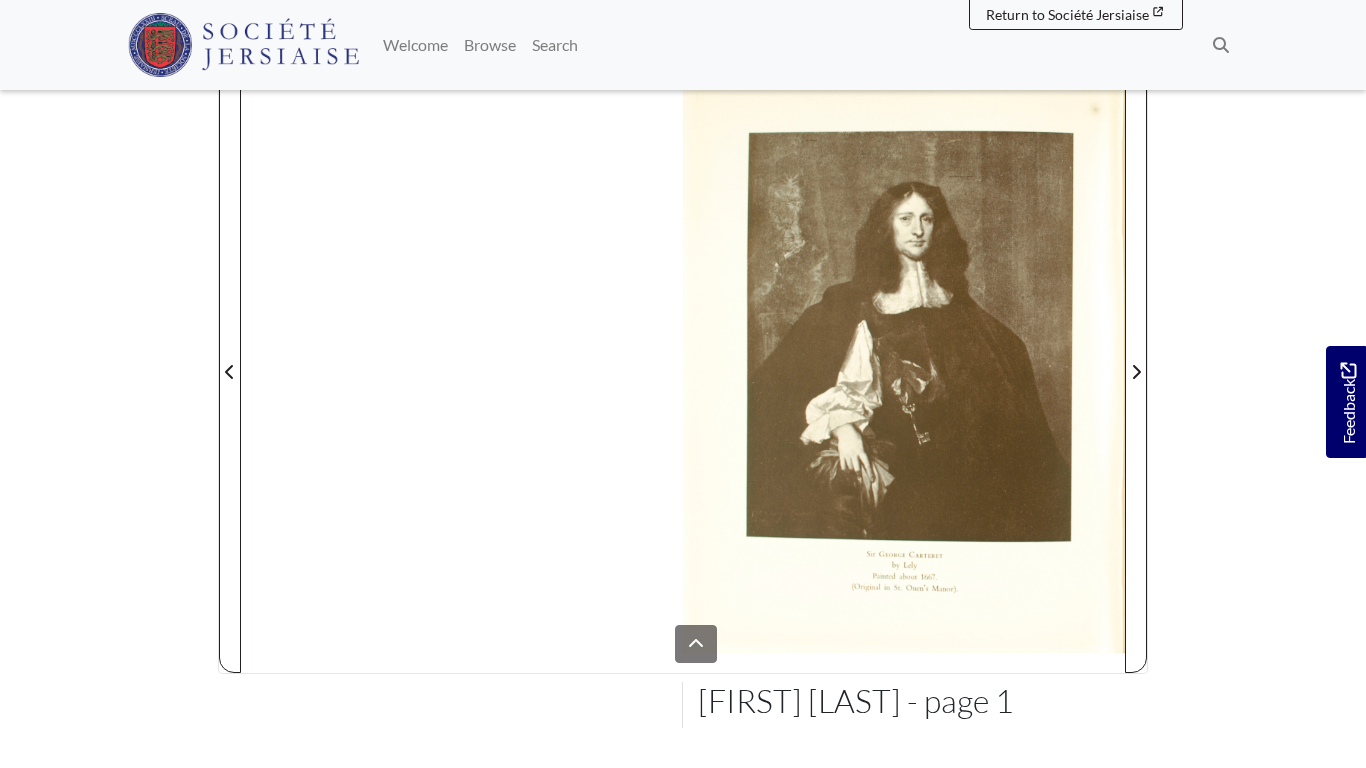 click on "Menu" at bounding box center [683, 402] 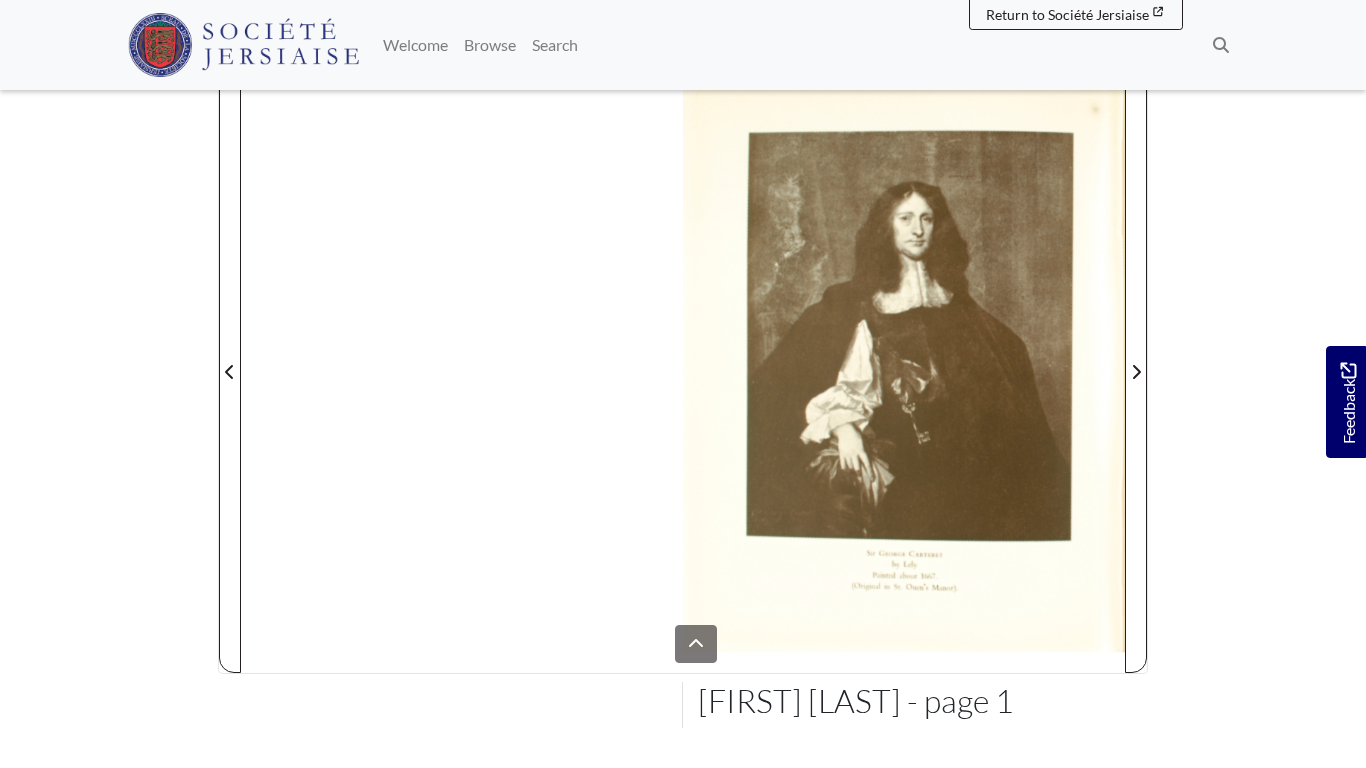 click on "Menu" at bounding box center (683, 402) 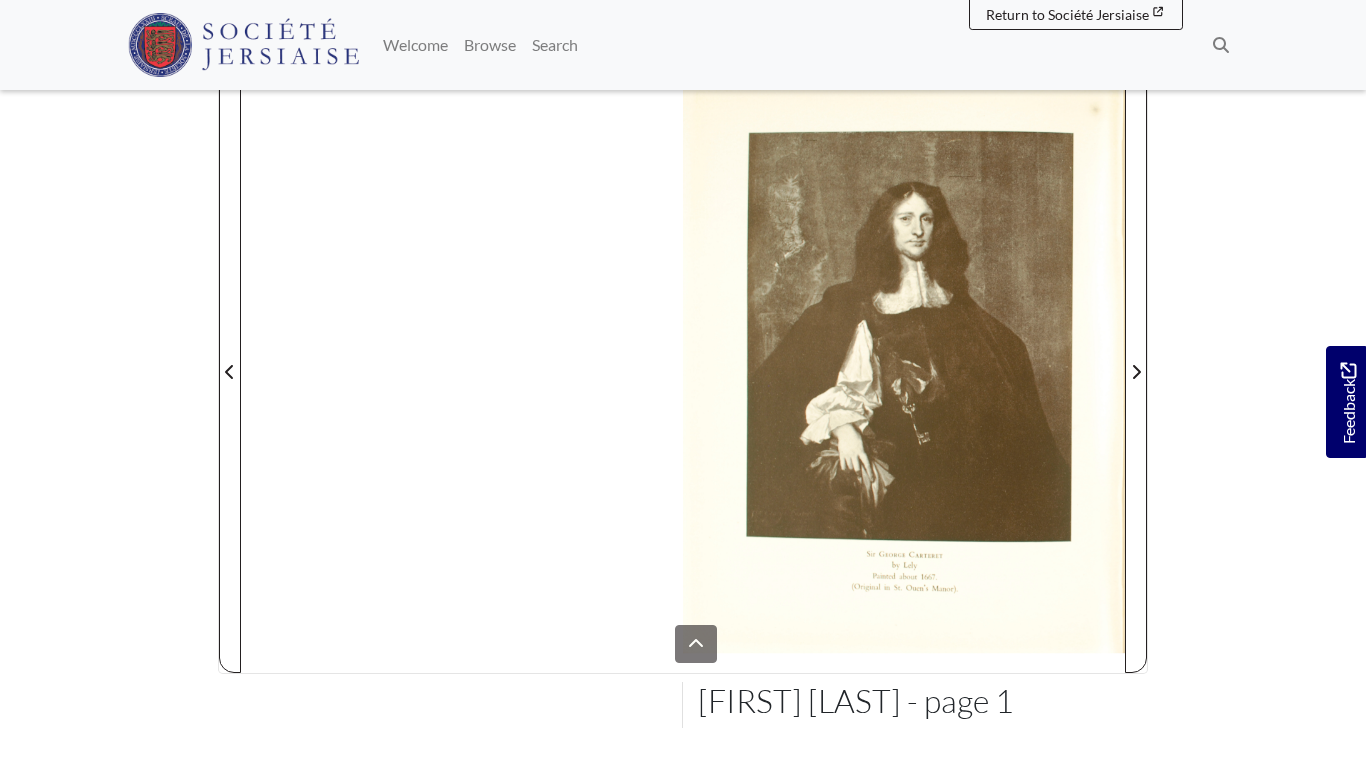 click on "Menu" at bounding box center [683, 402] 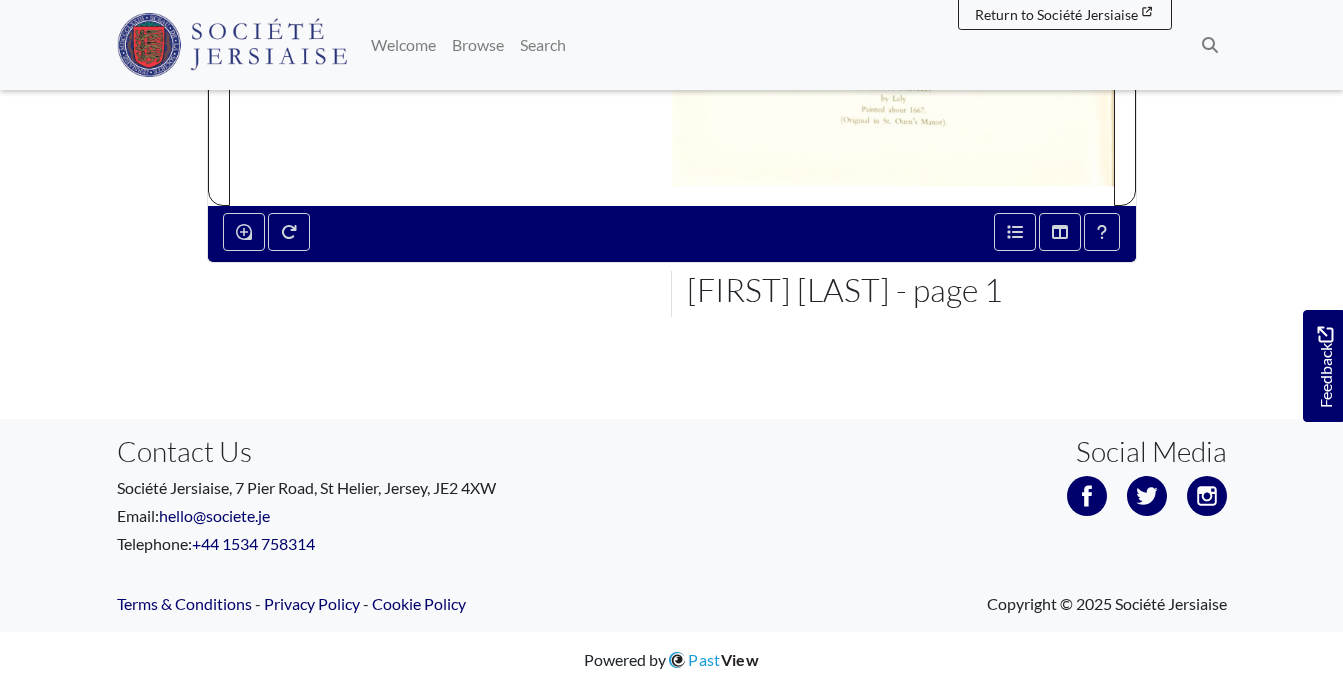 scroll, scrollTop: 0, scrollLeft: 0, axis: both 